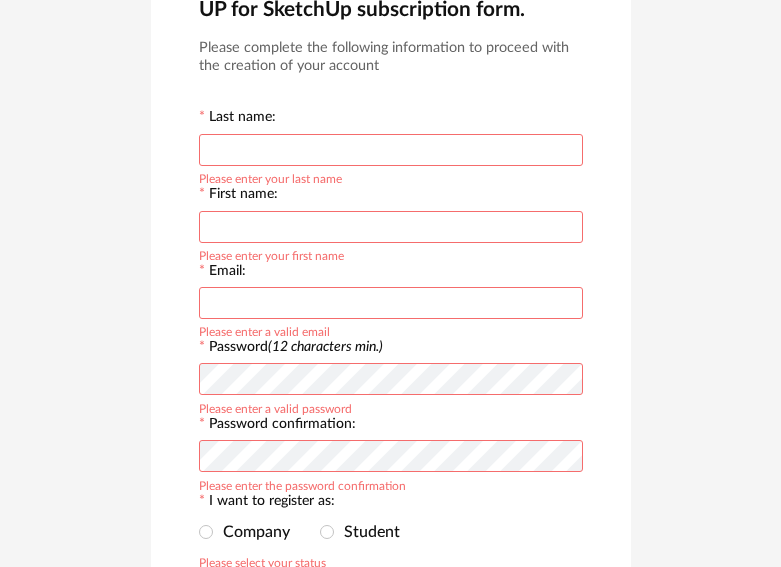 scroll, scrollTop: 100, scrollLeft: 0, axis: vertical 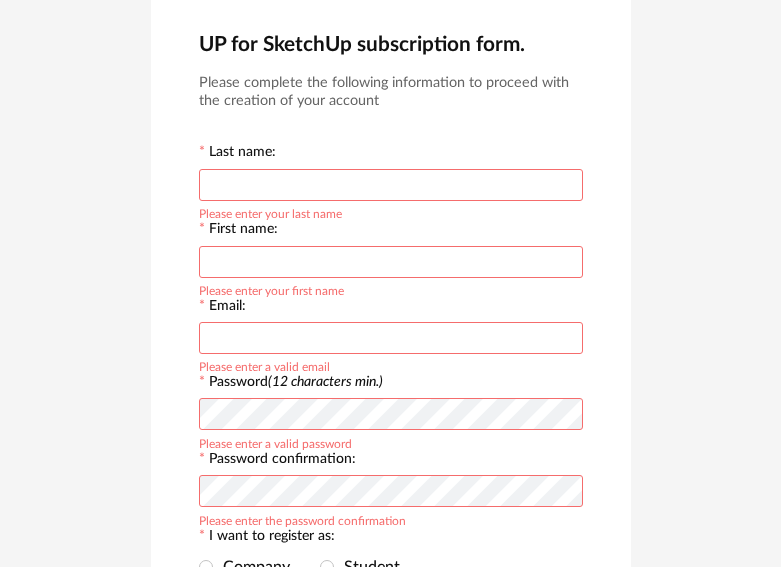 click at bounding box center (391, 185) 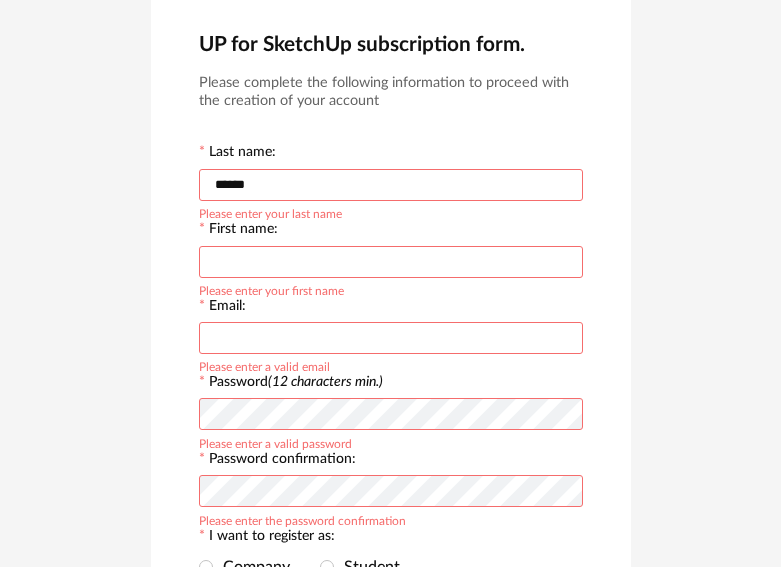 click at bounding box center [391, 262] 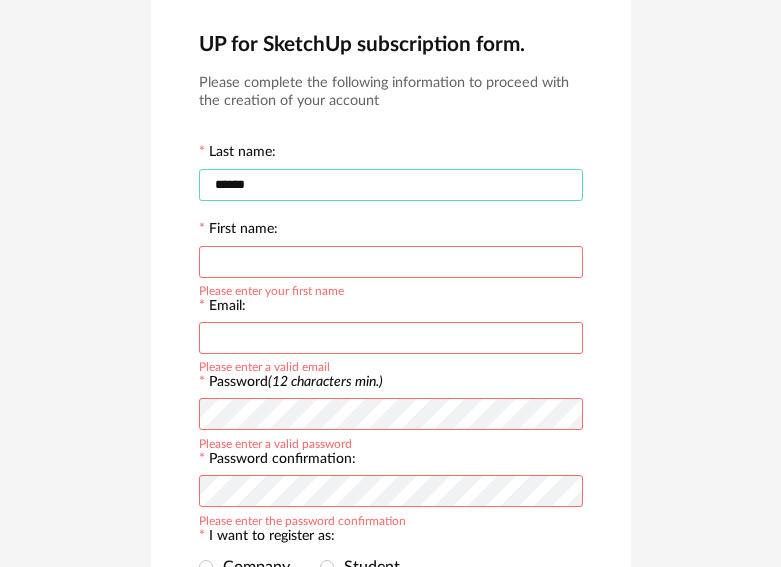 drag, startPoint x: 275, startPoint y: 178, endPoint x: 142, endPoint y: 193, distance: 133.84319 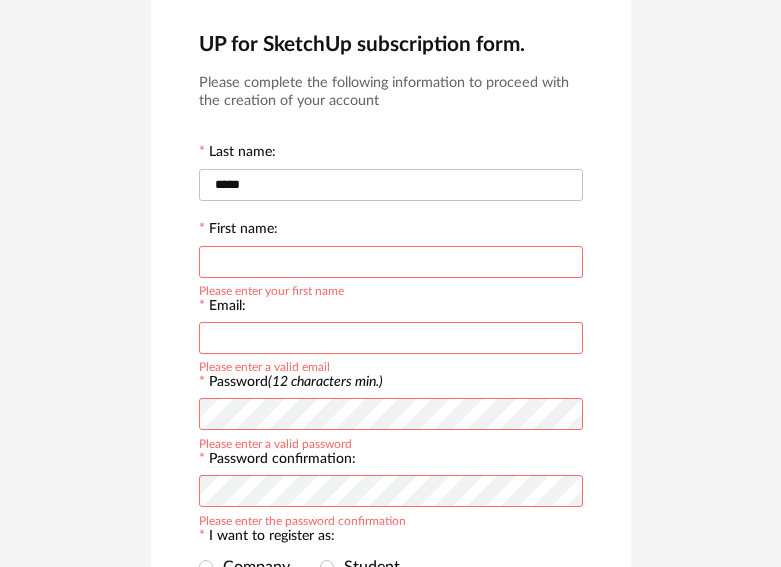 click at bounding box center (391, 262) 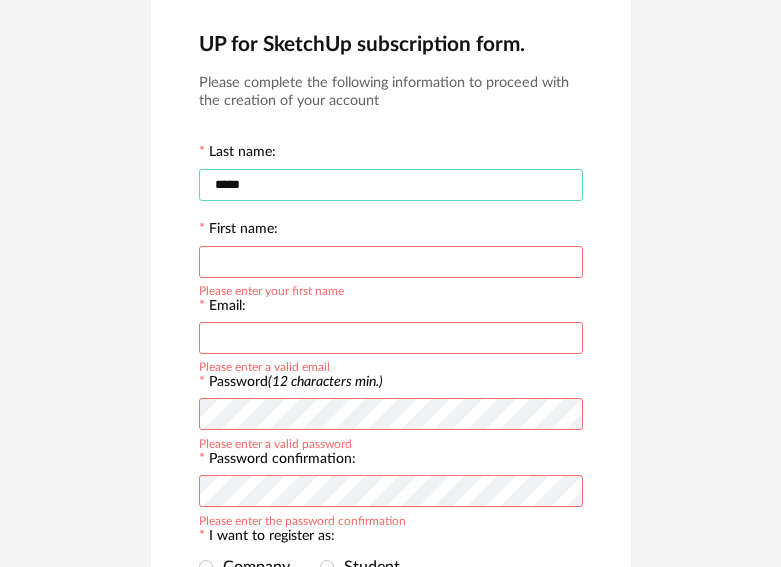 click on "*****" at bounding box center (391, 185) 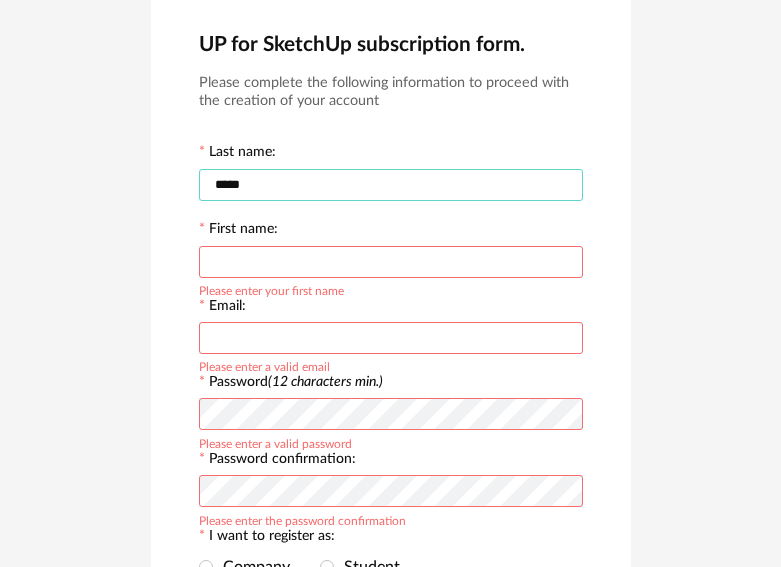 type on "*****" 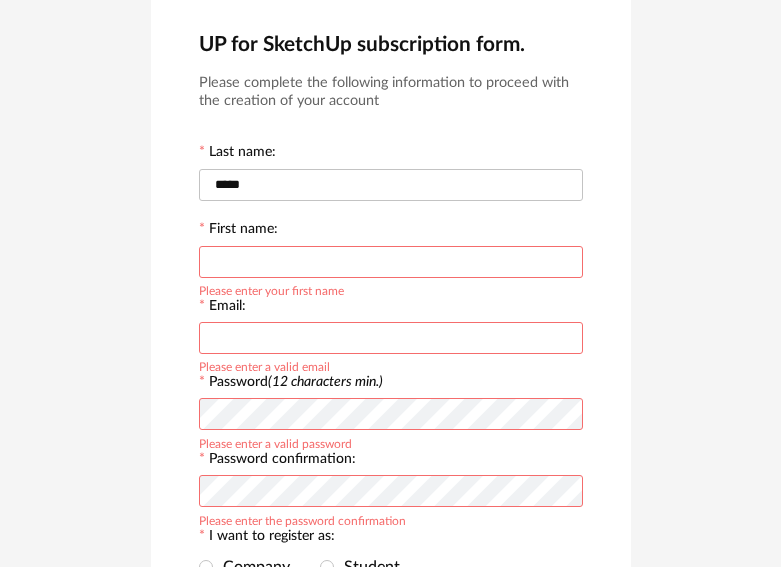 click at bounding box center (391, 262) 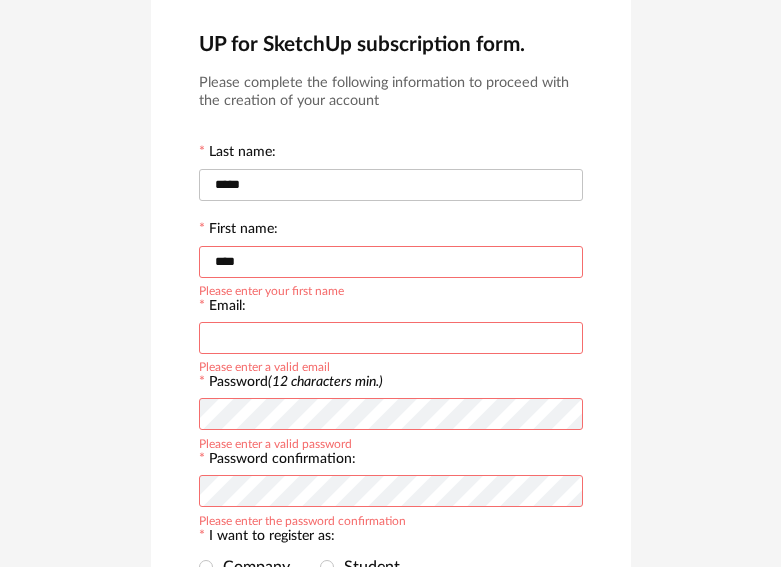 type on "****" 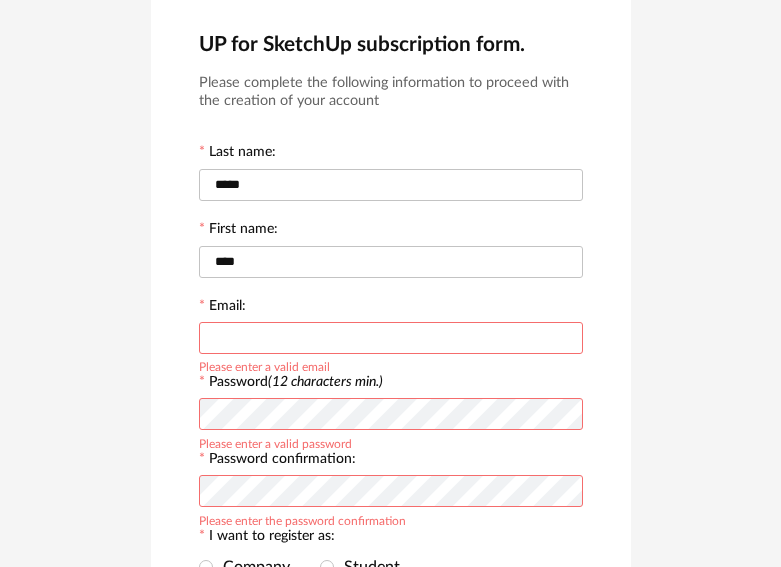 click at bounding box center [391, 338] 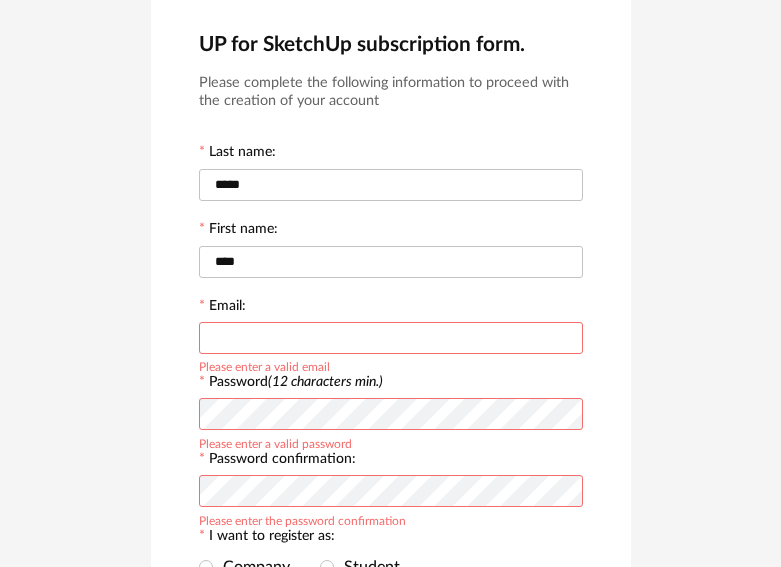 click at bounding box center [391, 338] 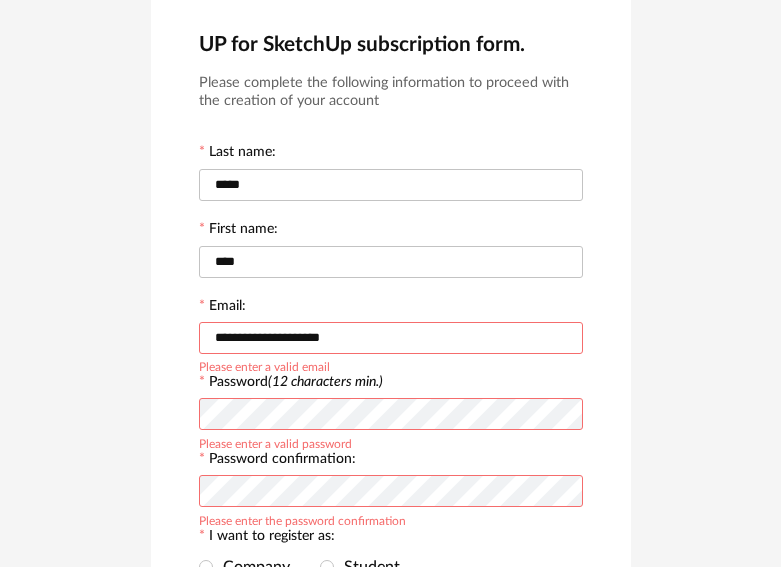 type on "**********" 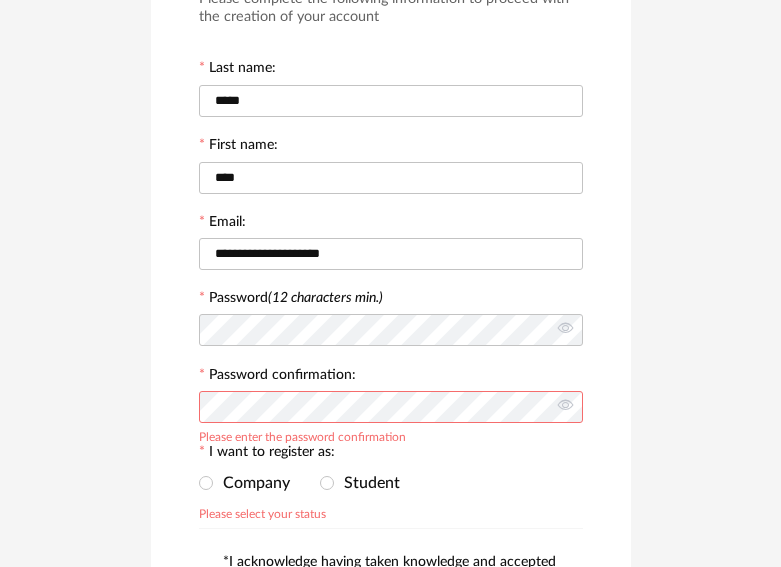 scroll, scrollTop: 300, scrollLeft: 0, axis: vertical 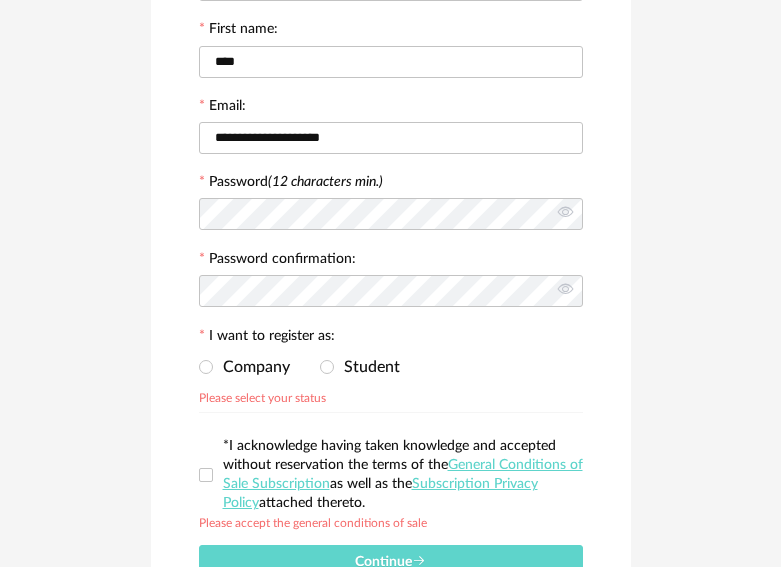 click on "Company   Student
Please select your status" at bounding box center (391, 368) 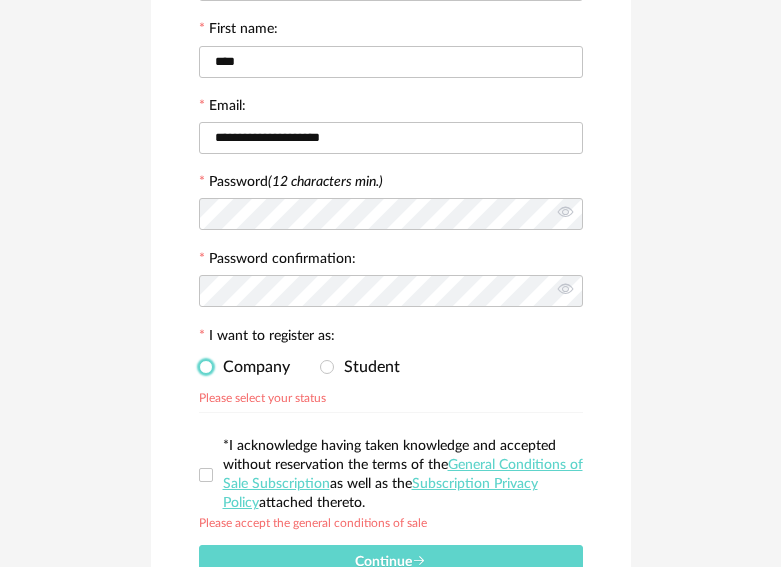 click at bounding box center [206, 367] 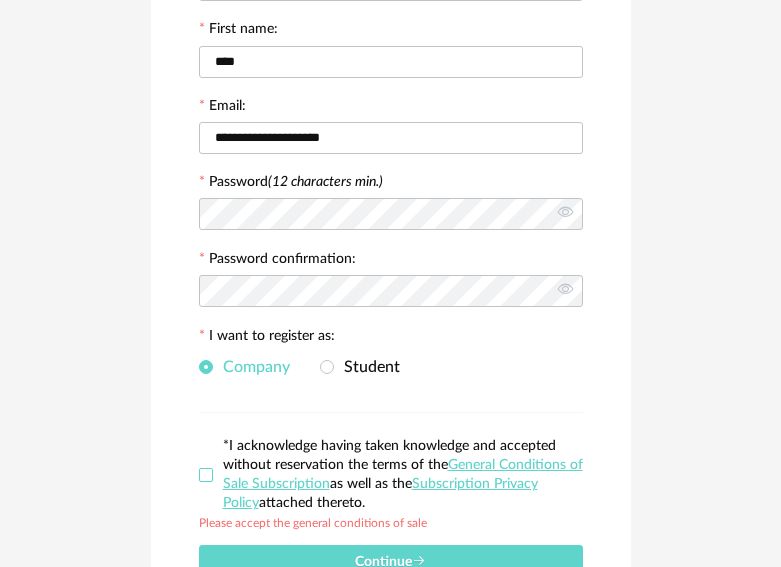 click at bounding box center [206, 475] 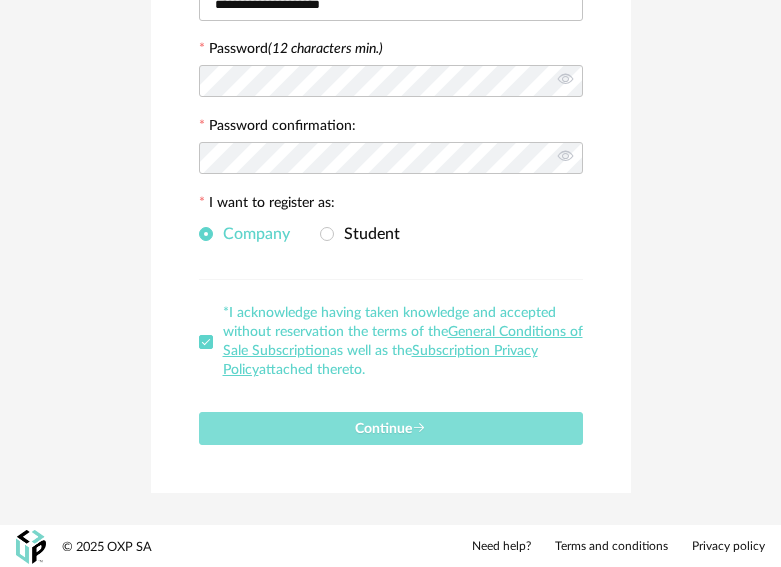 scroll, scrollTop: 435, scrollLeft: 0, axis: vertical 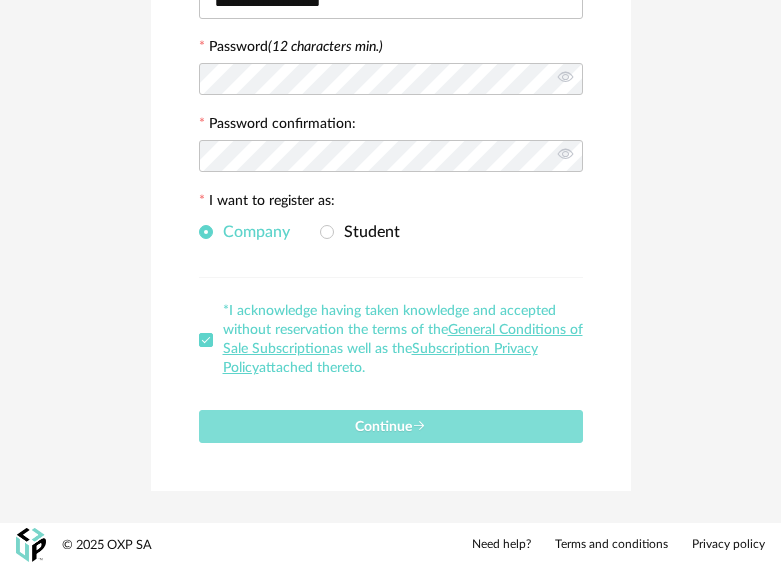 click on "Continue" at bounding box center (391, 426) 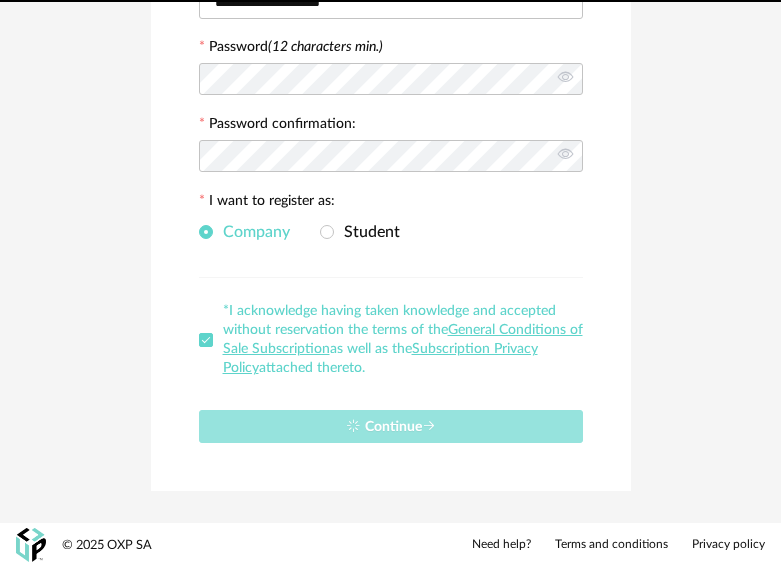 type 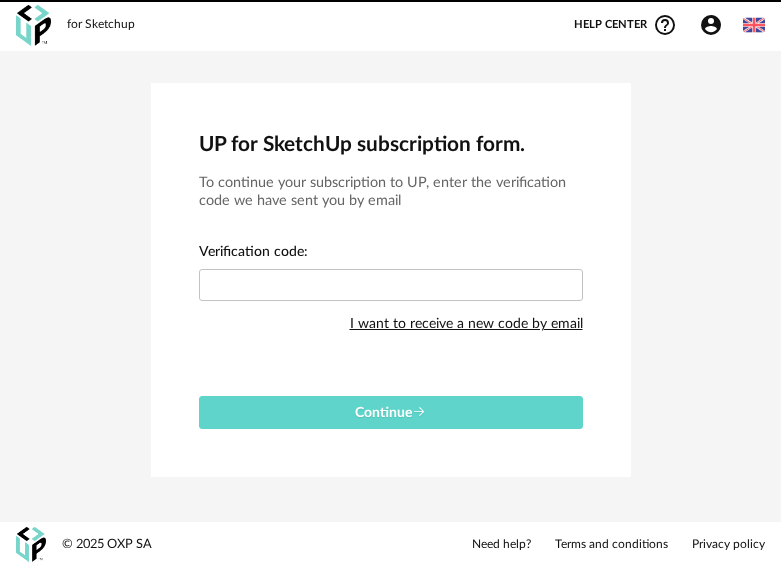 scroll, scrollTop: 0, scrollLeft: 0, axis: both 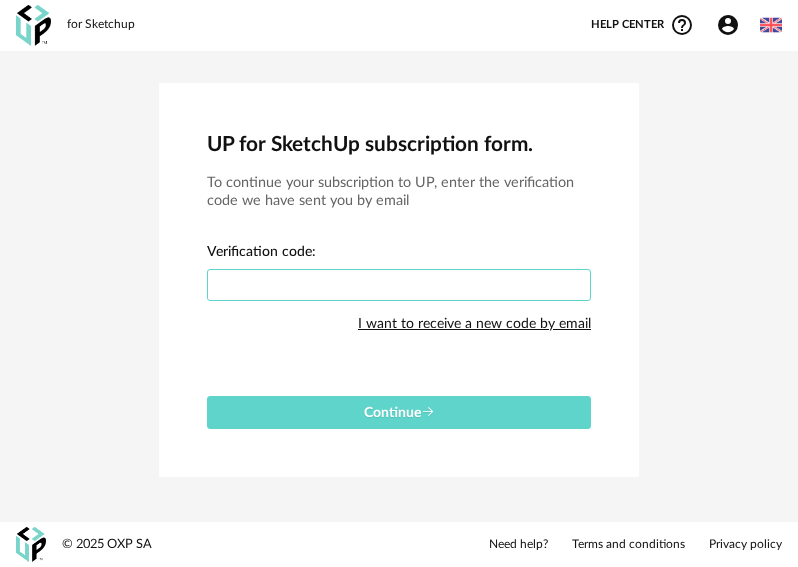 click at bounding box center [399, 285] 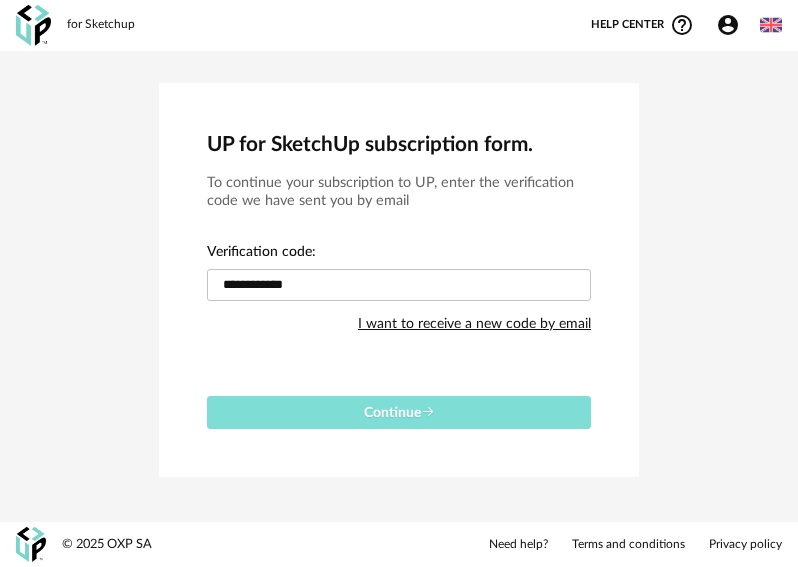 click at bounding box center (428, 412) 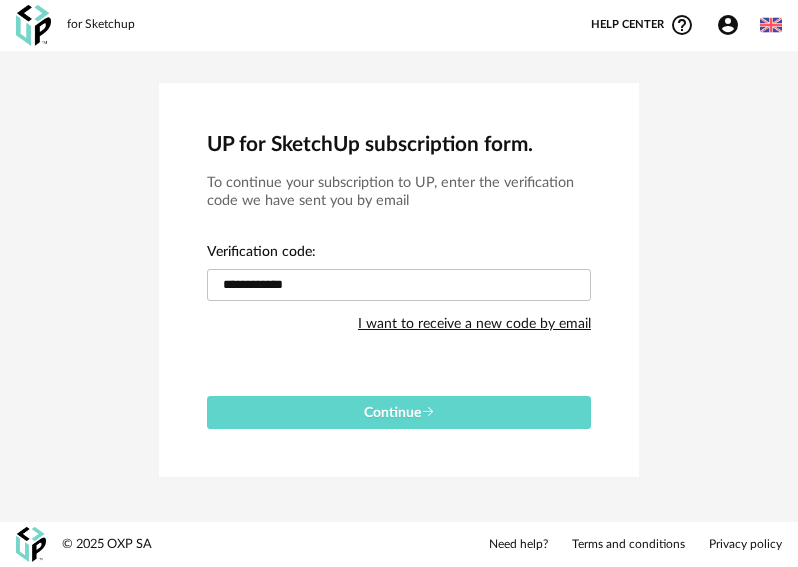 click on "I want to receive a new code by email" at bounding box center (474, 324) 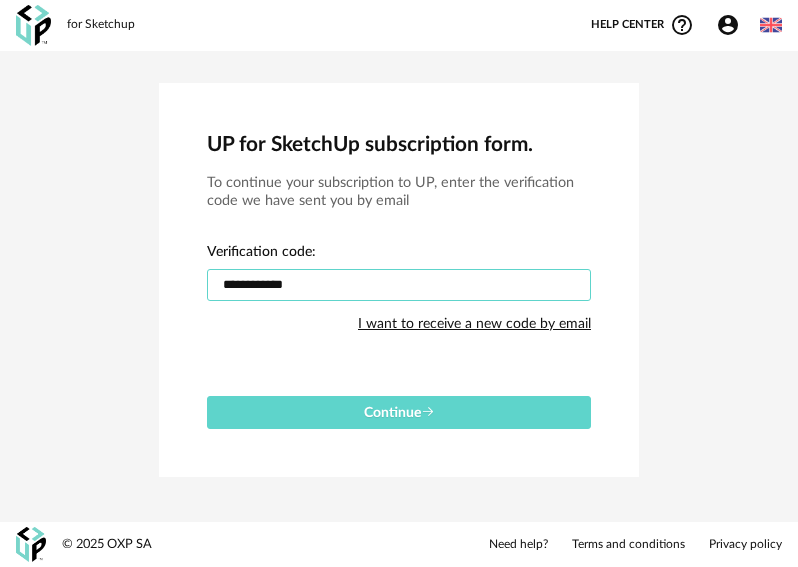 drag, startPoint x: 326, startPoint y: 286, endPoint x: 143, endPoint y: 274, distance: 183.39302 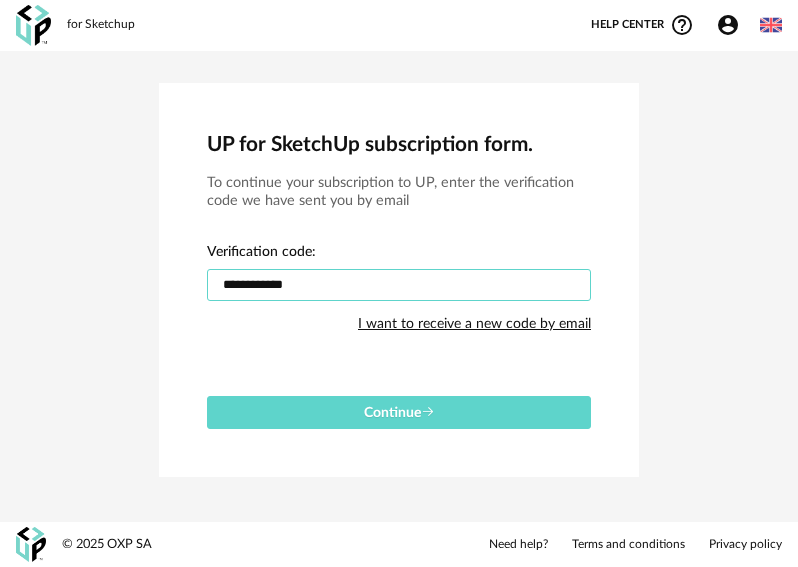 paste 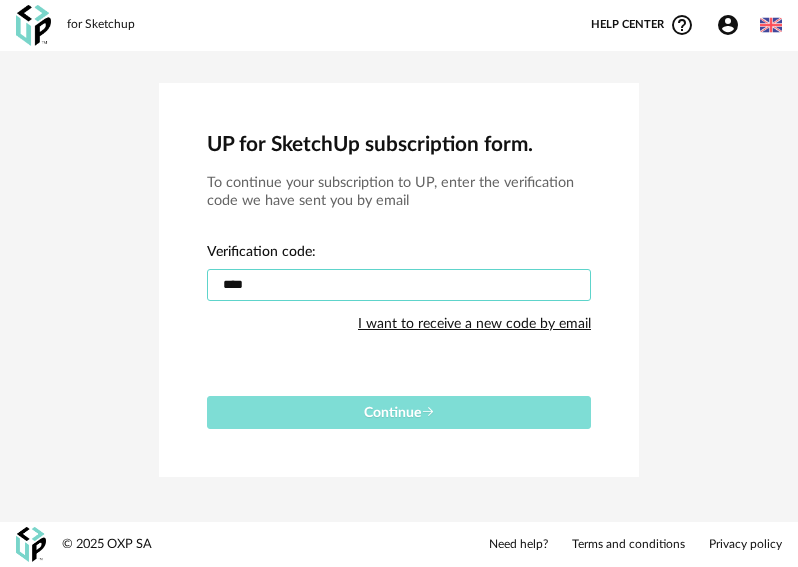 type on "****" 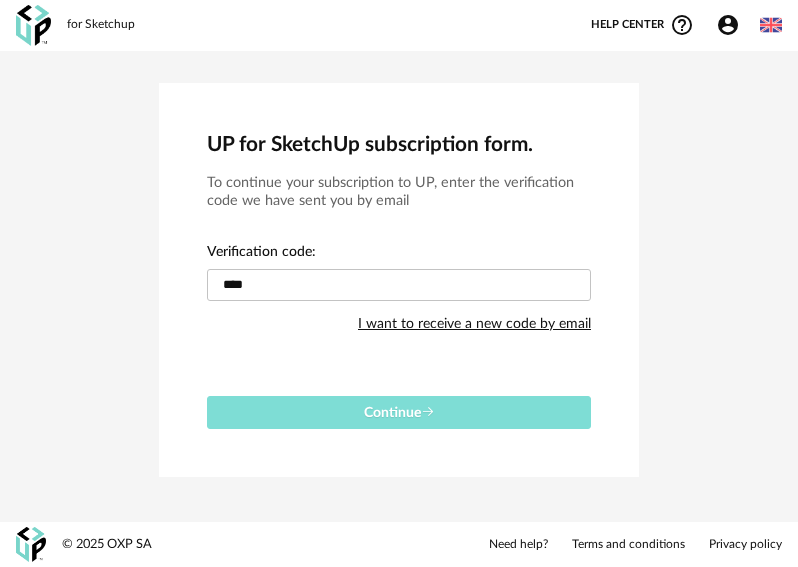 click on "Continue" at bounding box center (399, 413) 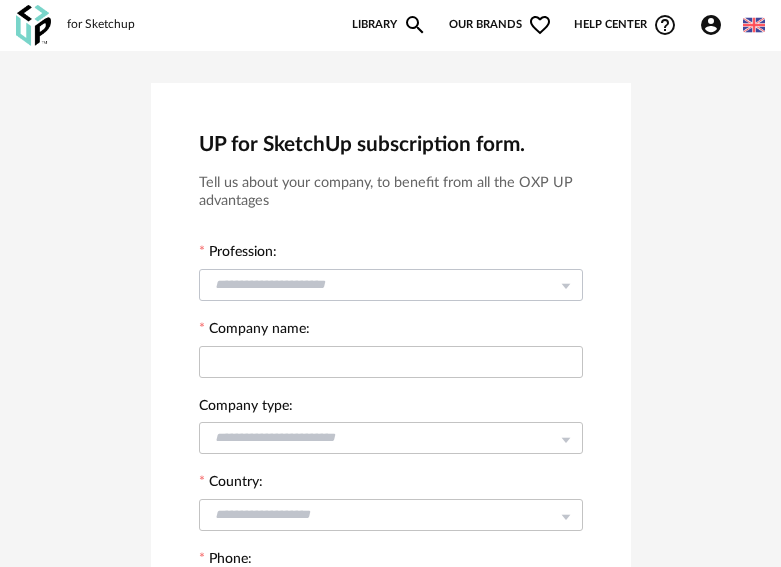 click at bounding box center (565, 284) 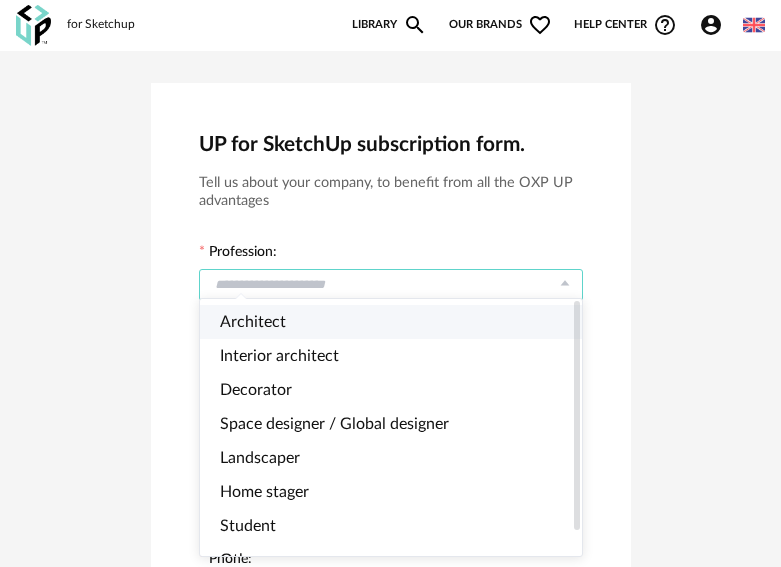click on "Architect" at bounding box center [253, 322] 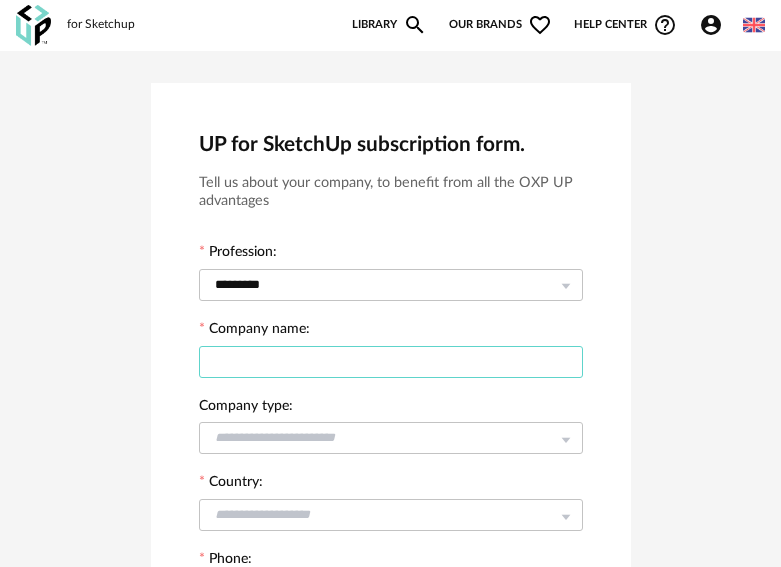 click at bounding box center [391, 362] 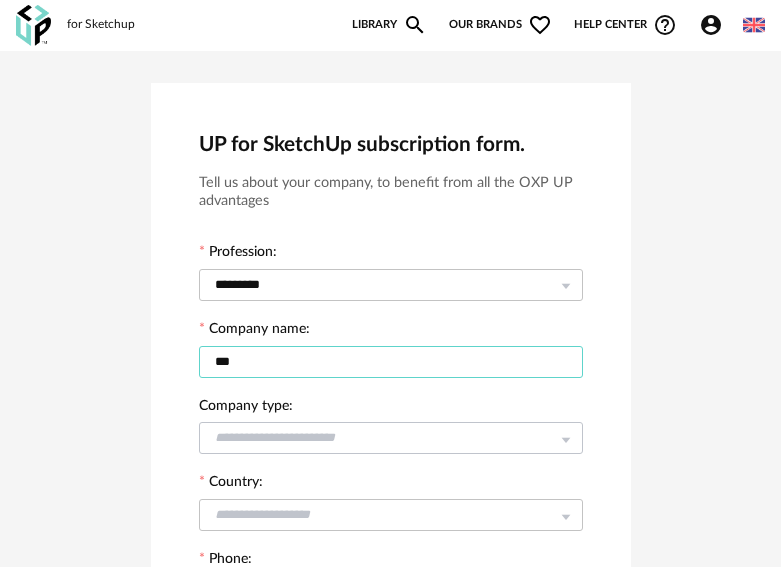 type on "***" 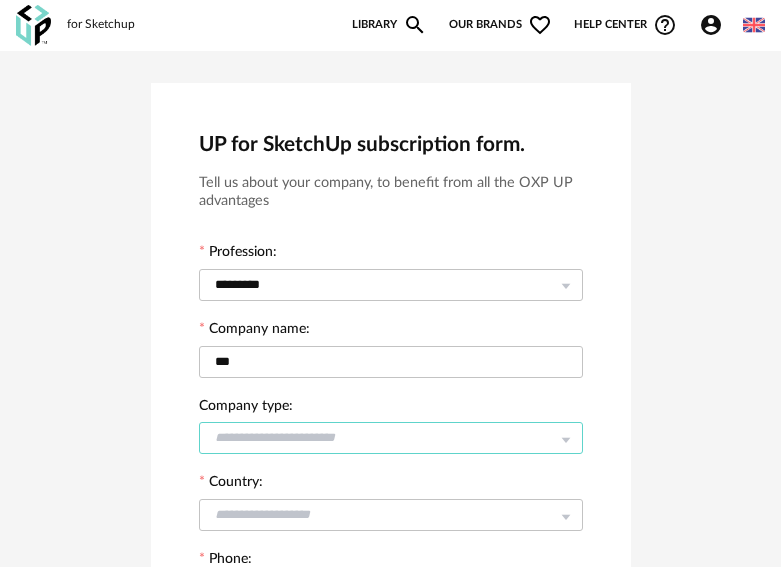 click at bounding box center [391, 438] 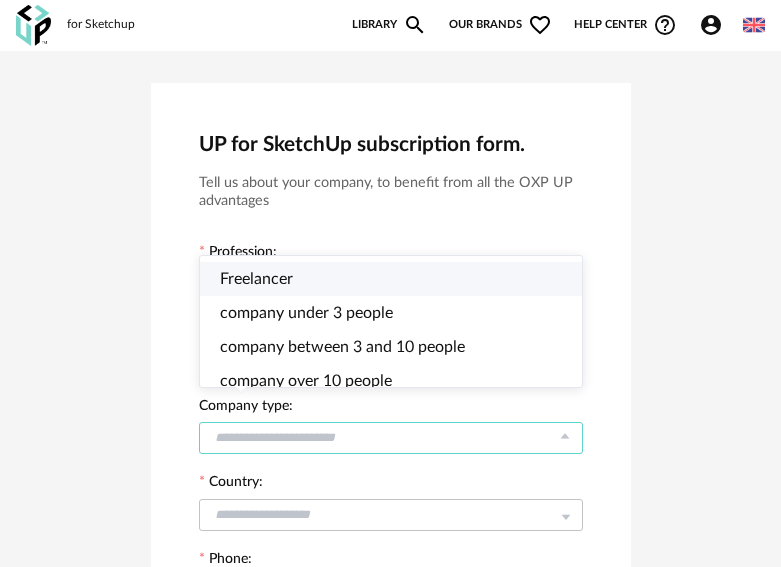 click on "Freelancer" at bounding box center [256, 279] 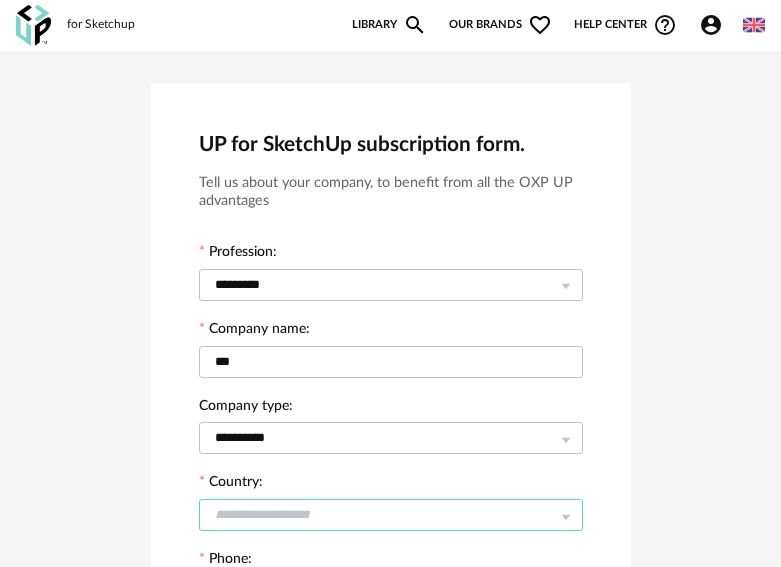 click at bounding box center [391, 515] 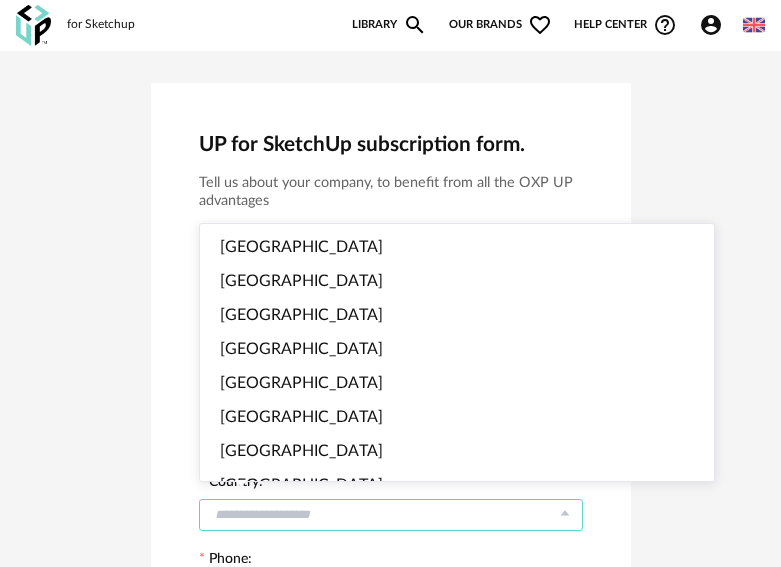 click at bounding box center (391, 515) 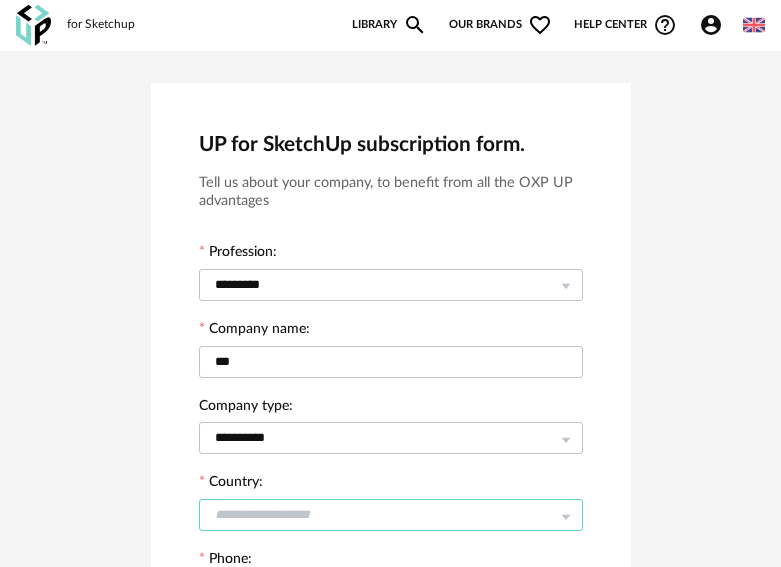 click at bounding box center [391, 515] 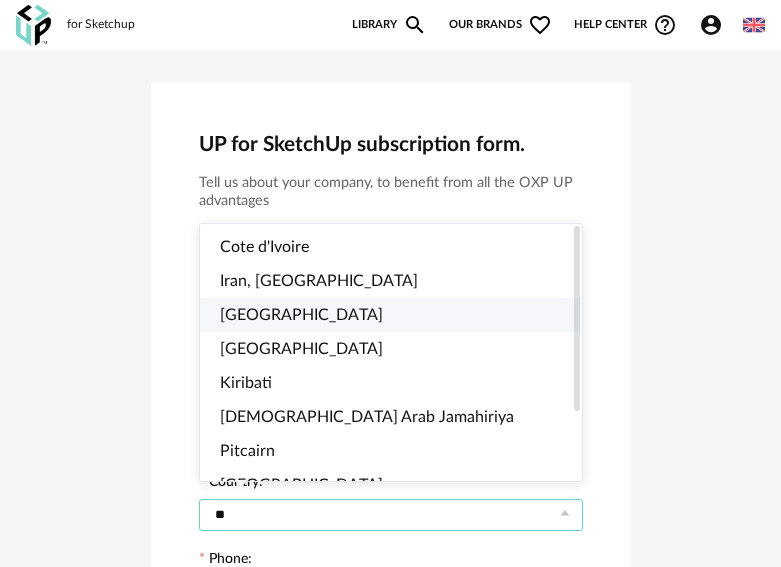 click on "[GEOGRAPHIC_DATA]" at bounding box center (399, 315) 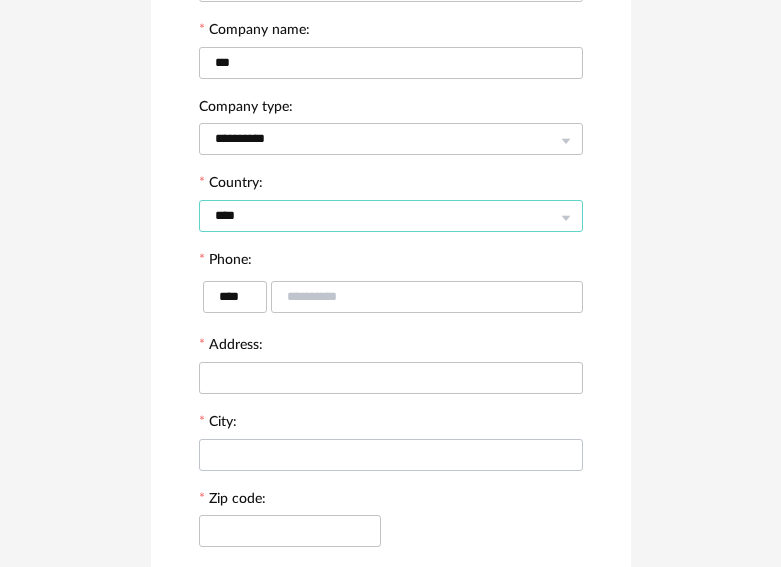 scroll, scrollTop: 300, scrollLeft: 0, axis: vertical 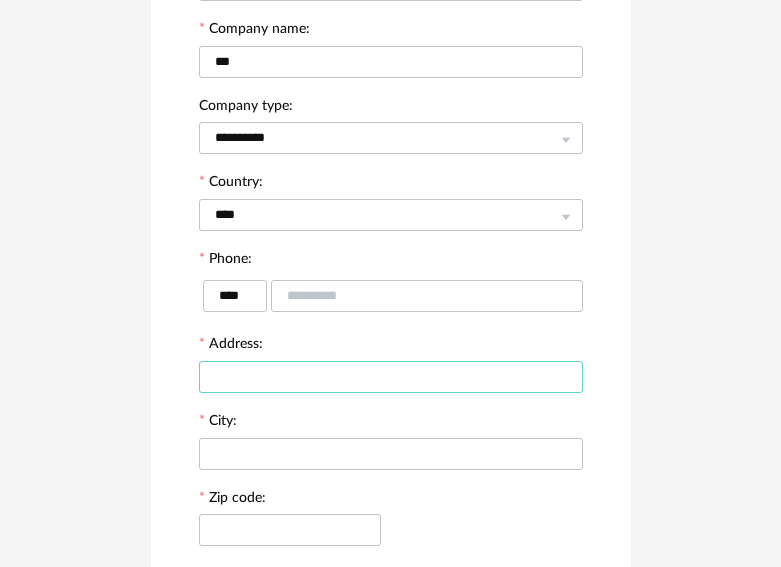 click at bounding box center (391, 377) 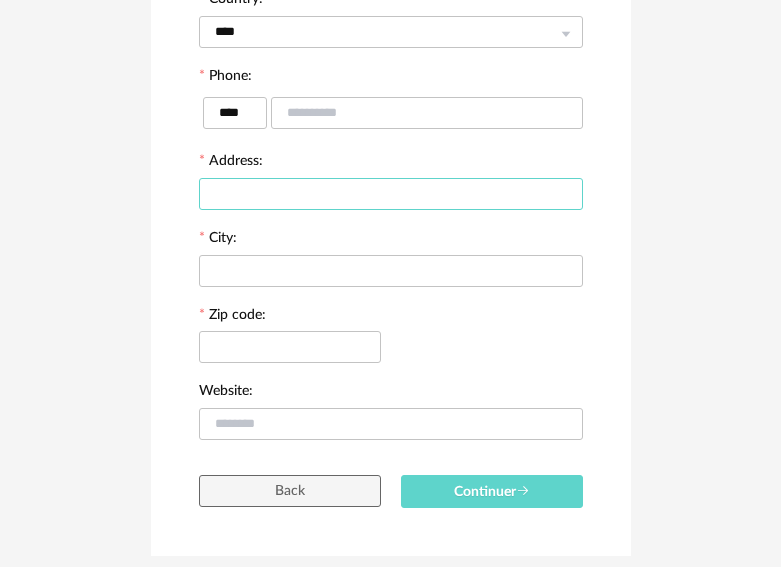 scroll, scrollTop: 449, scrollLeft: 0, axis: vertical 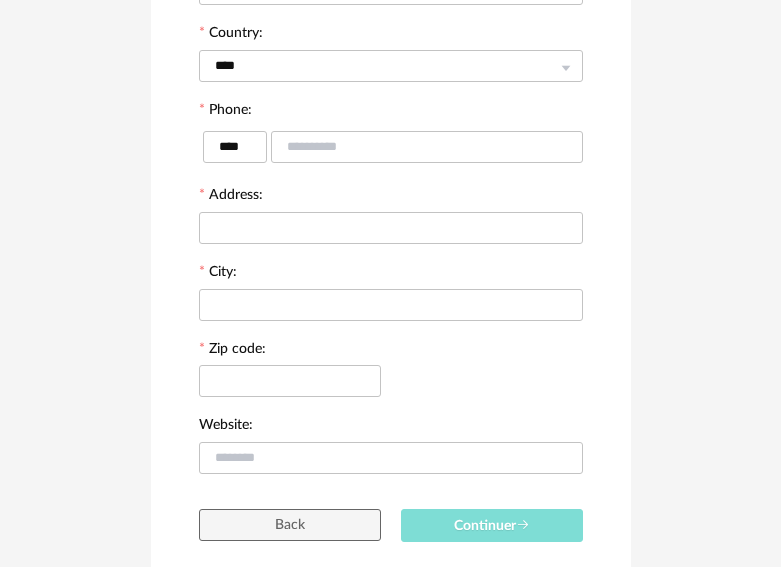 click on "Continuer" at bounding box center [492, 526] 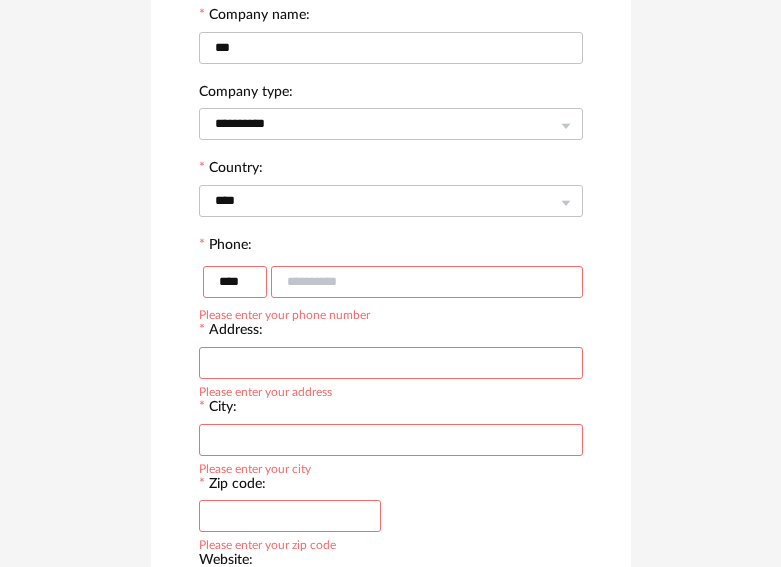 scroll, scrollTop: 349, scrollLeft: 0, axis: vertical 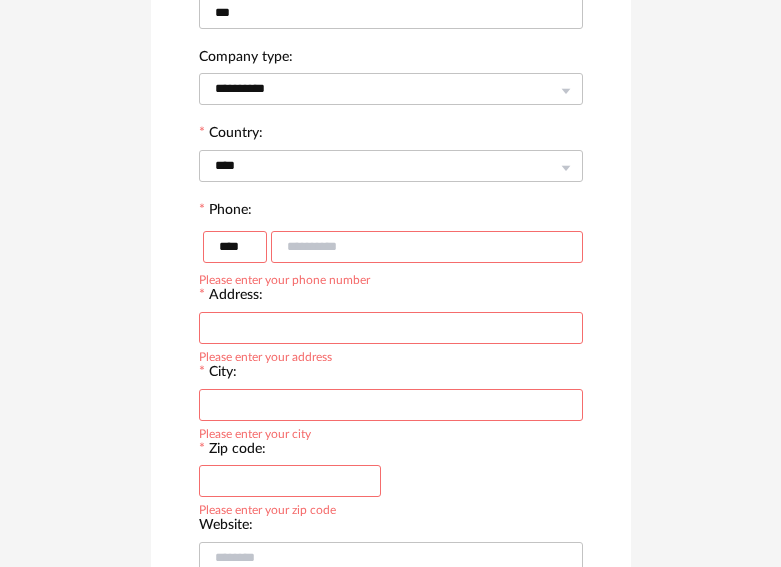 click at bounding box center (391, 328) 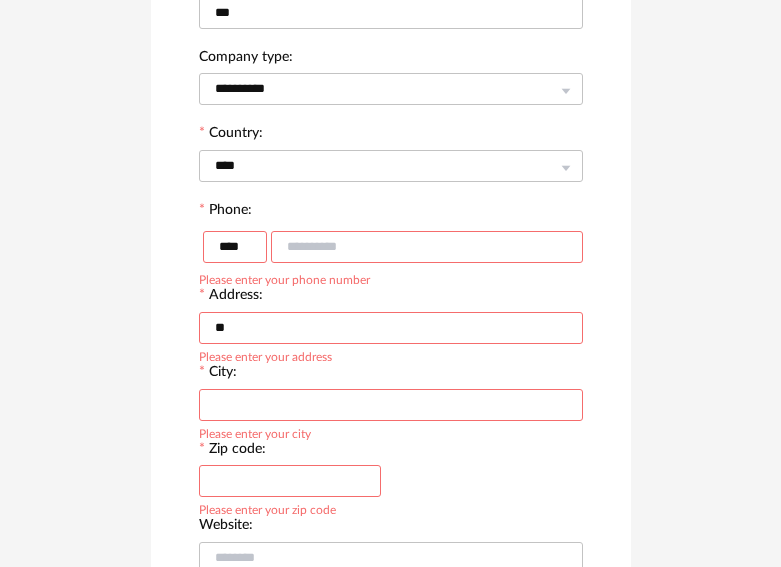 type on "**" 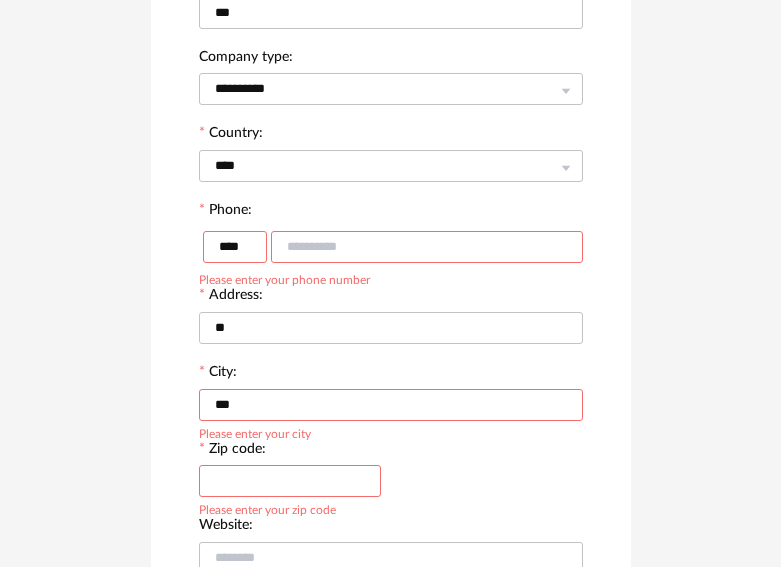 type on "***" 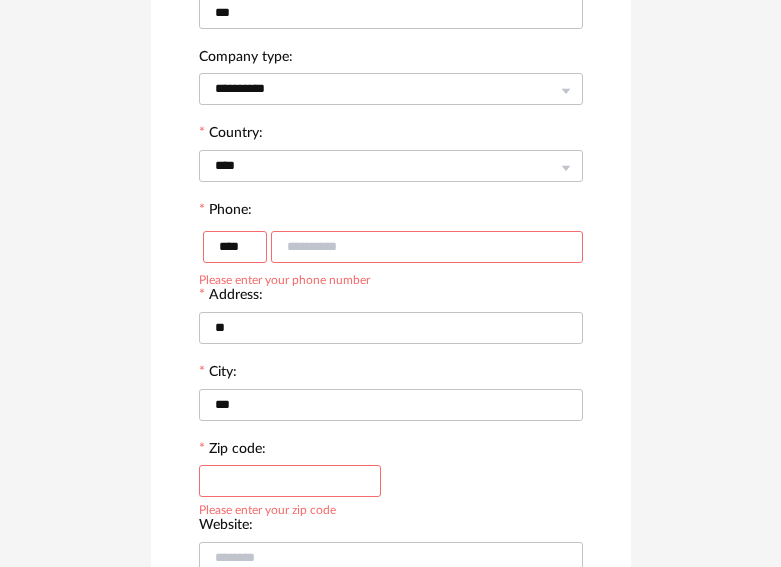 click at bounding box center [290, 481] 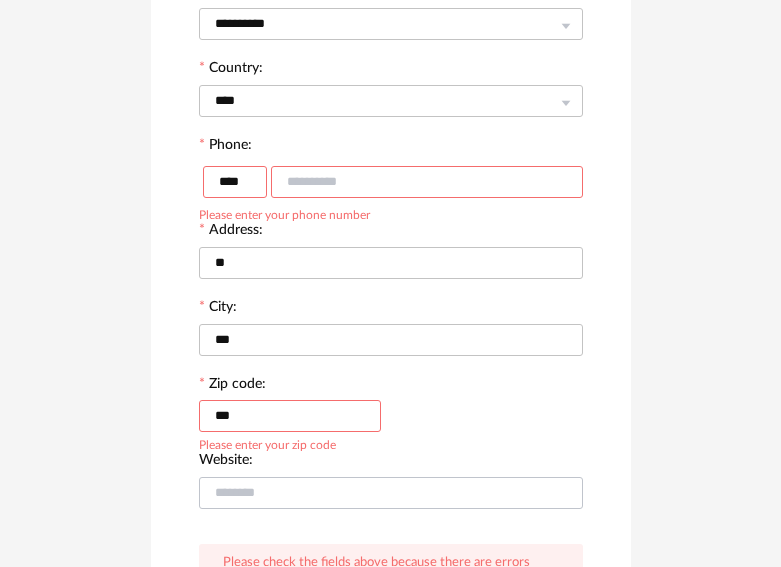 scroll, scrollTop: 449, scrollLeft: 0, axis: vertical 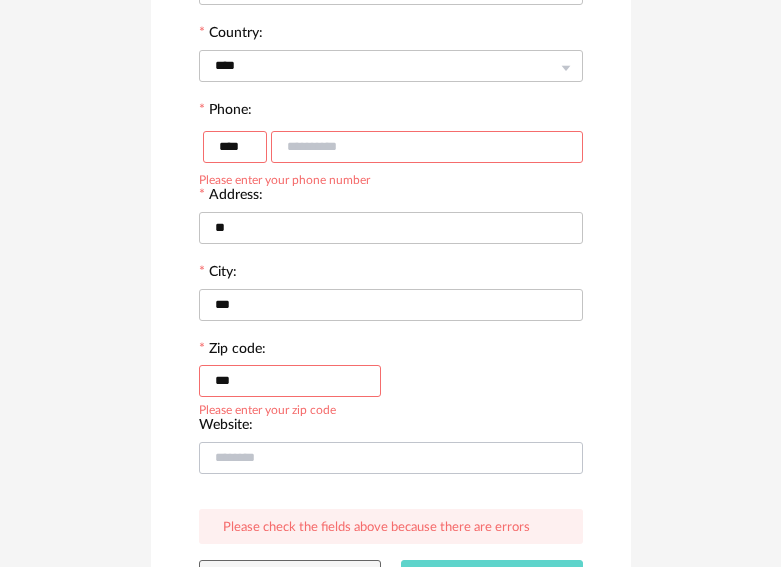 type on "***" 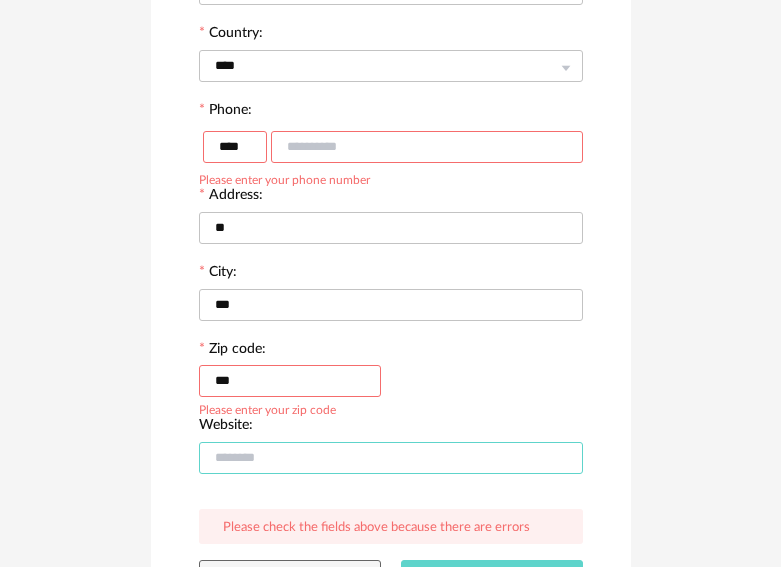 click at bounding box center (391, 458) 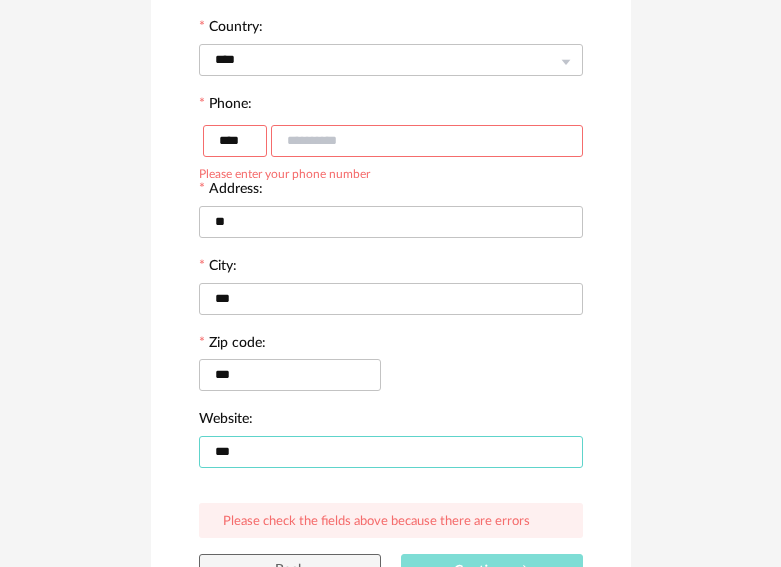 scroll, scrollTop: 600, scrollLeft: 0, axis: vertical 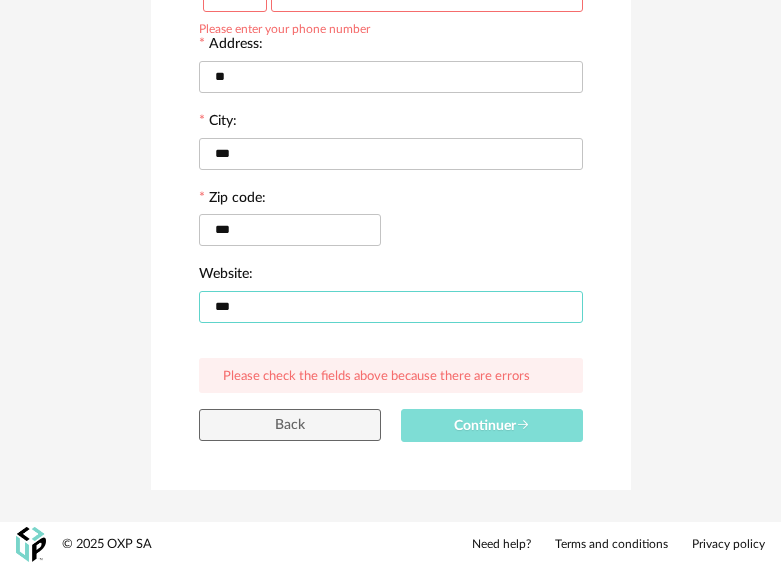 type on "***" 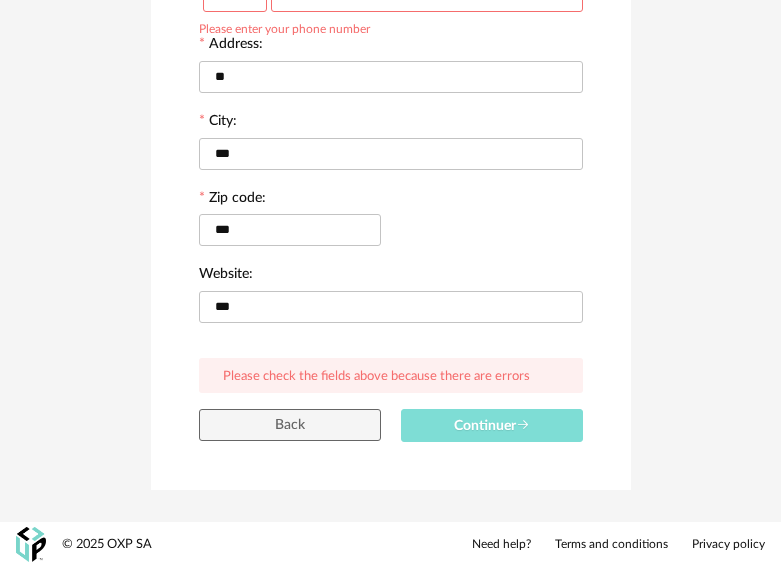 click on "Continuer" at bounding box center [492, 426] 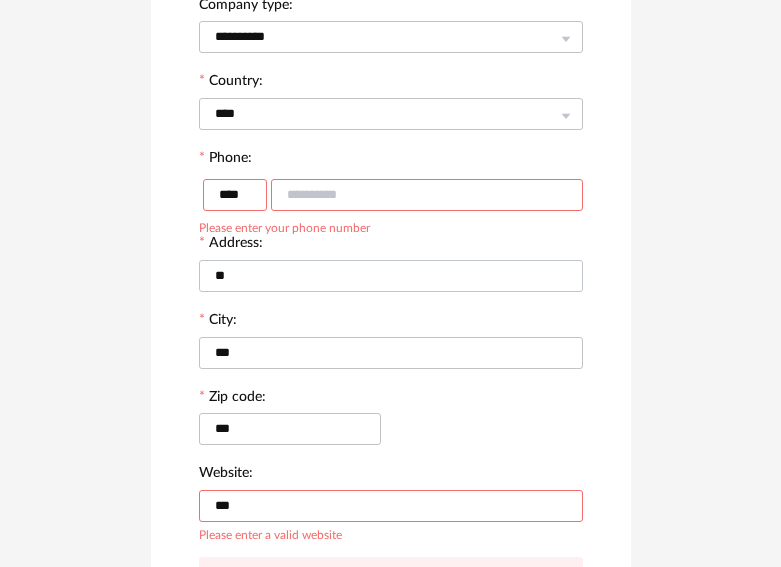 scroll, scrollTop: 400, scrollLeft: 0, axis: vertical 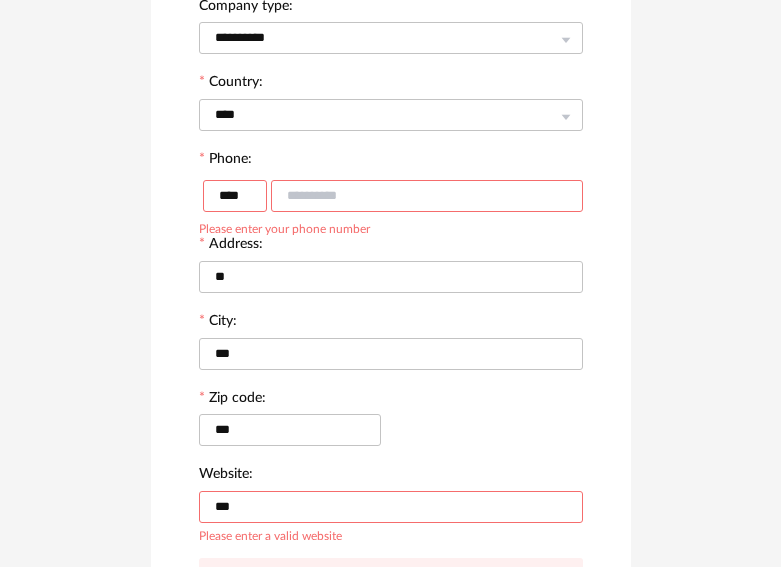 click at bounding box center (427, 196) 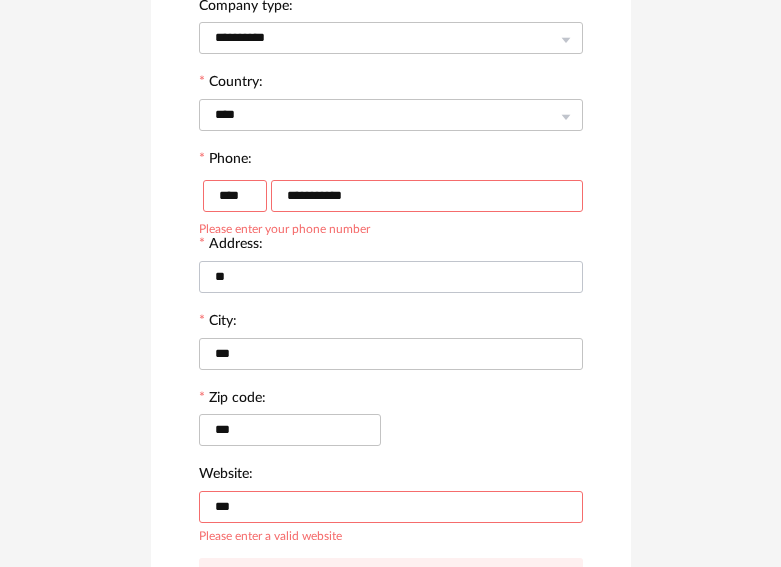 type on "**********" 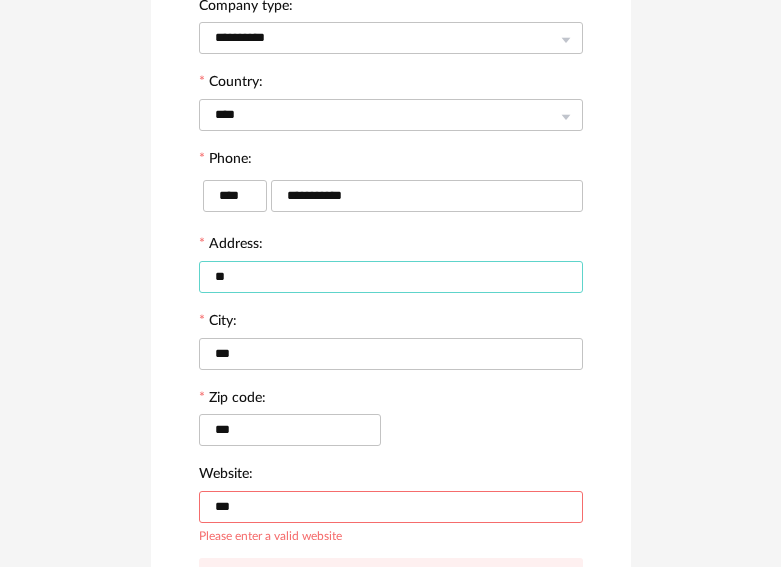 click on "**" at bounding box center (391, 277) 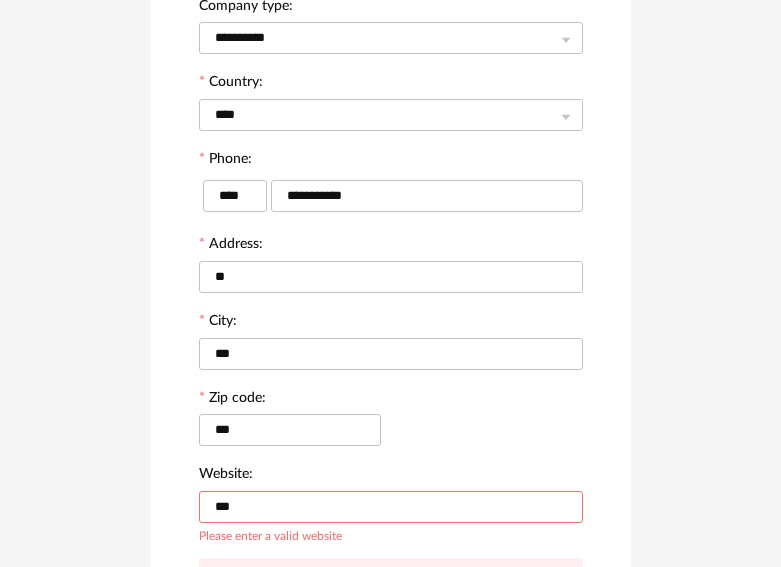 click on "***" at bounding box center [391, 507] 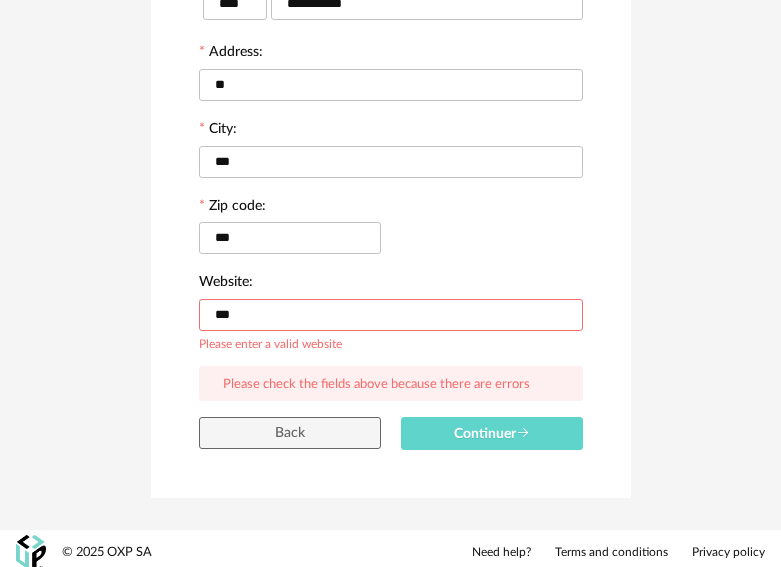 scroll, scrollTop: 600, scrollLeft: 0, axis: vertical 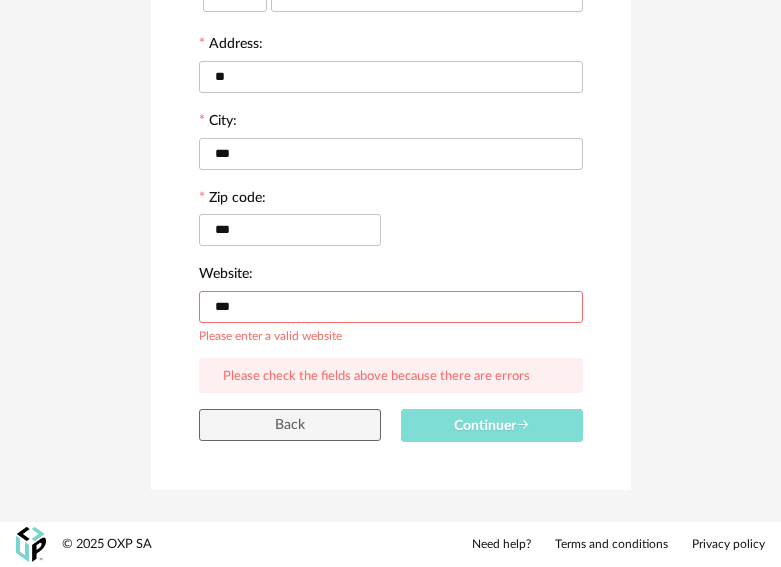 click on "Continuer" at bounding box center (492, 425) 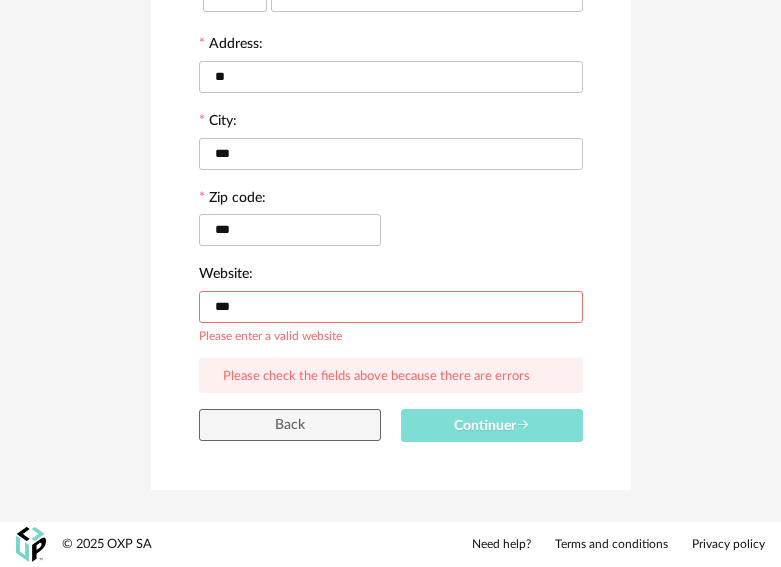 click on "Continuer" at bounding box center (492, 425) 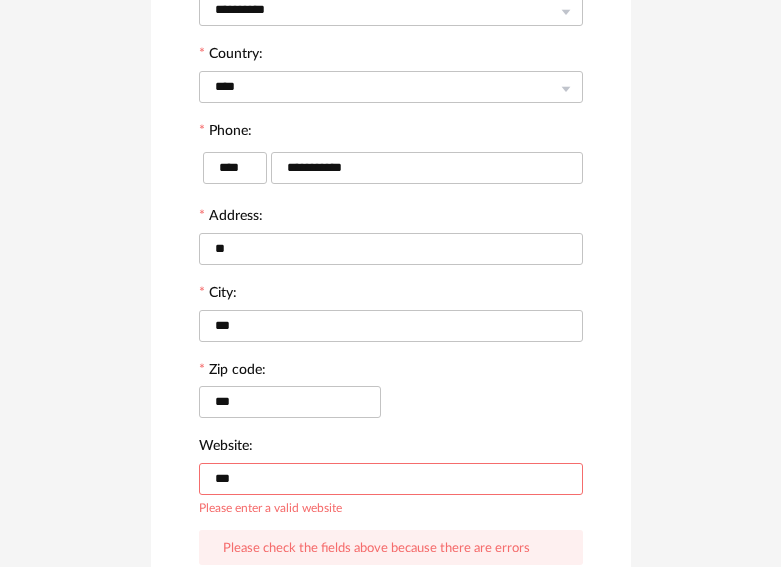 scroll, scrollTop: 600, scrollLeft: 0, axis: vertical 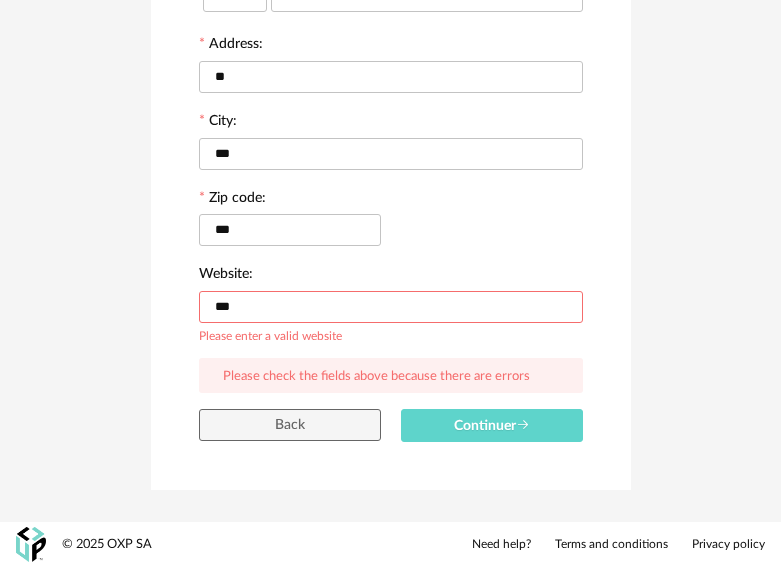 click on "***" at bounding box center [391, 307] 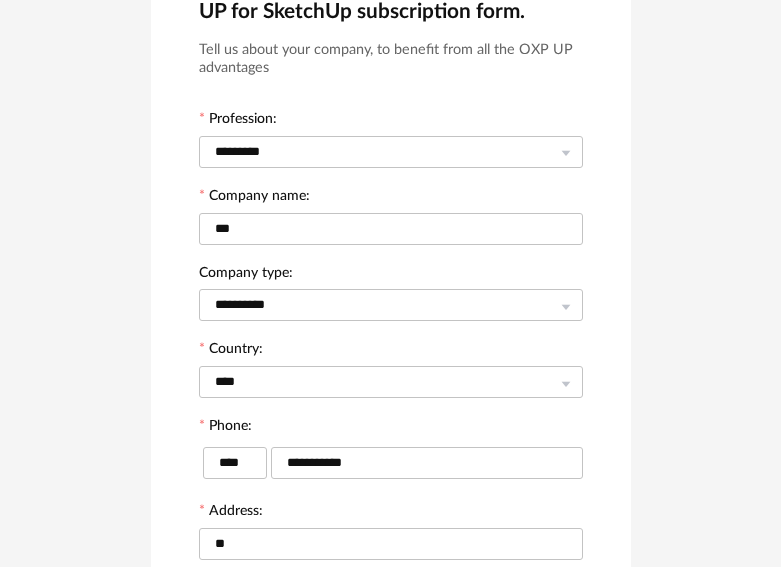 scroll, scrollTop: 400, scrollLeft: 0, axis: vertical 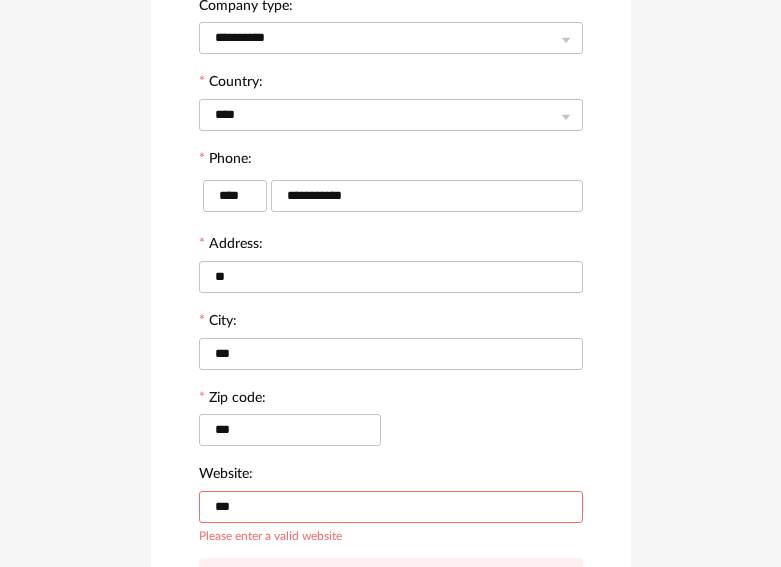 paste on "*" 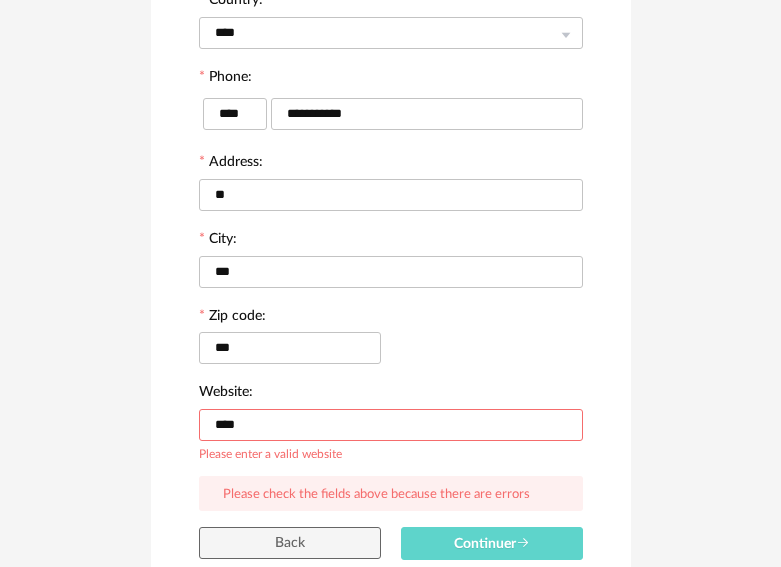 scroll, scrollTop: 600, scrollLeft: 0, axis: vertical 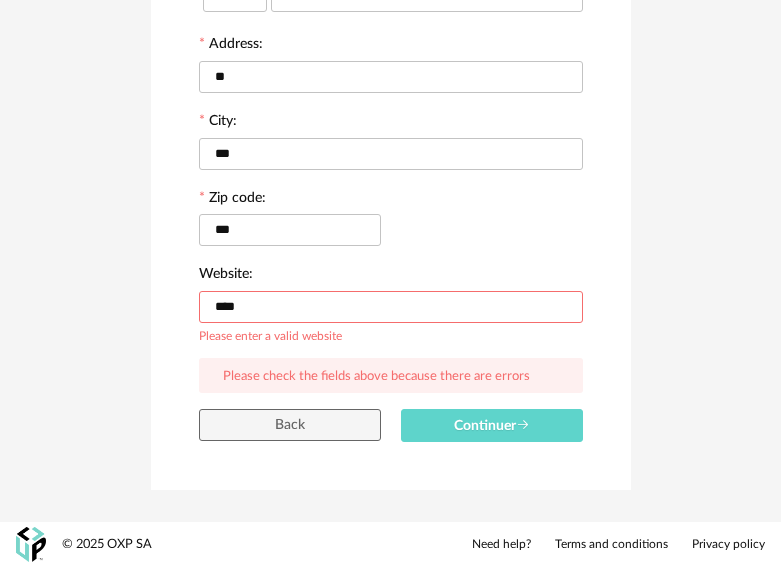 drag, startPoint x: 264, startPoint y: 307, endPoint x: 170, endPoint y: 305, distance: 94.02127 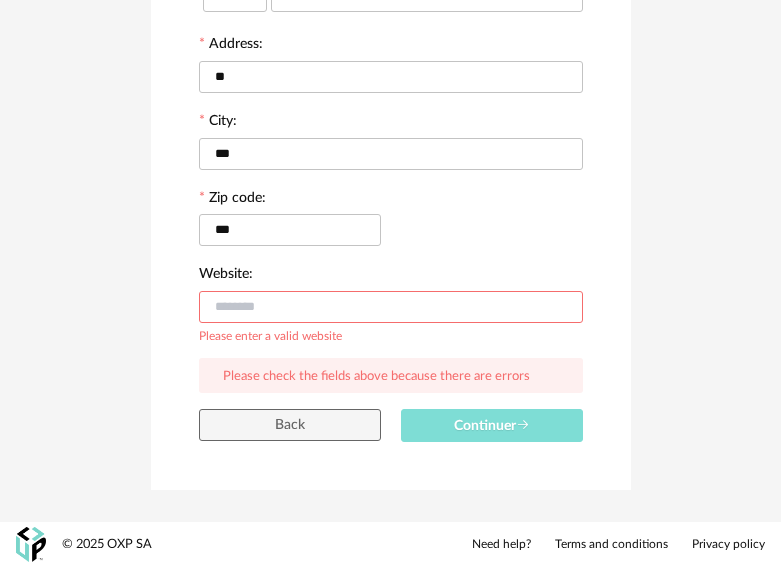 type 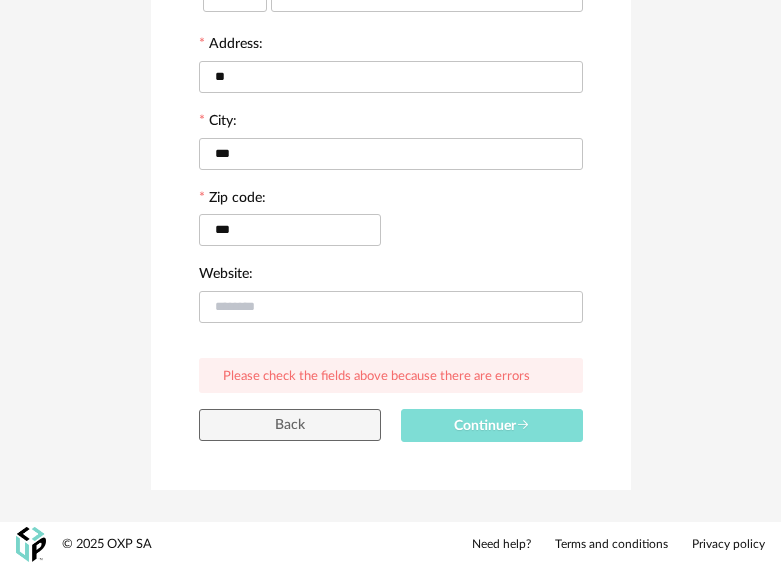 click on "Continuer" at bounding box center [492, 425] 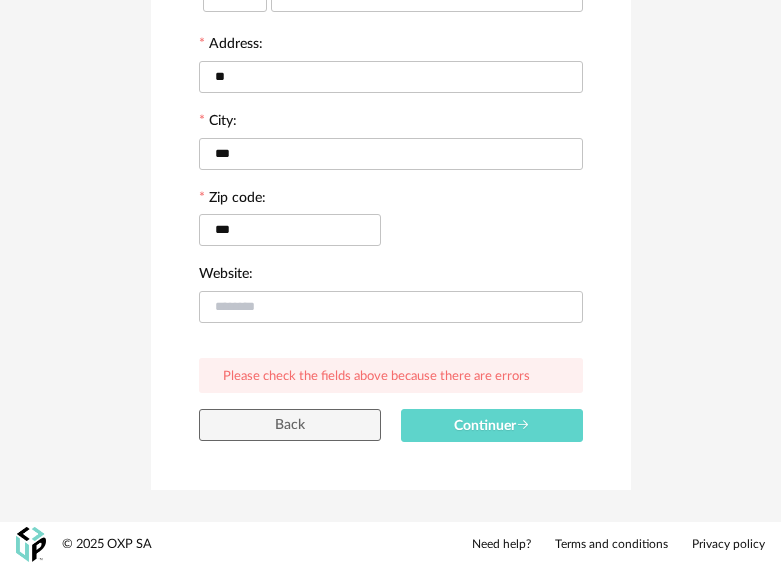 scroll, scrollTop: 549, scrollLeft: 0, axis: vertical 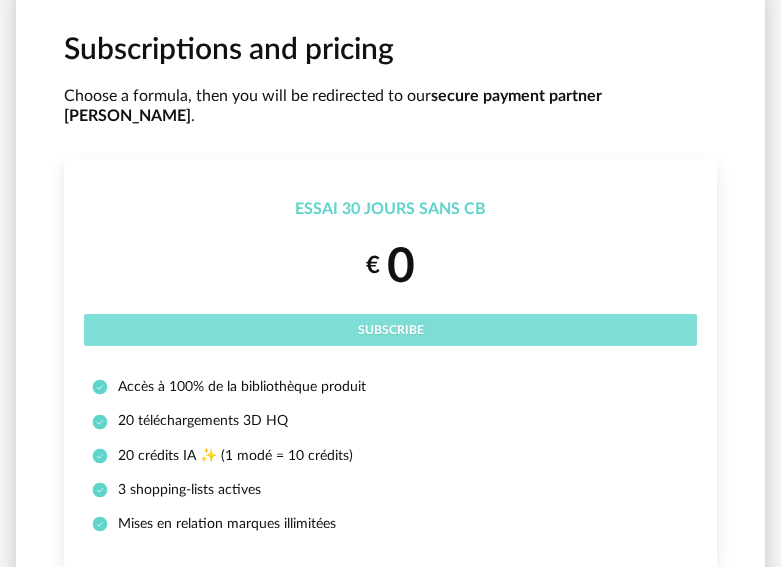 click on "Subscribe" at bounding box center (391, 330) 